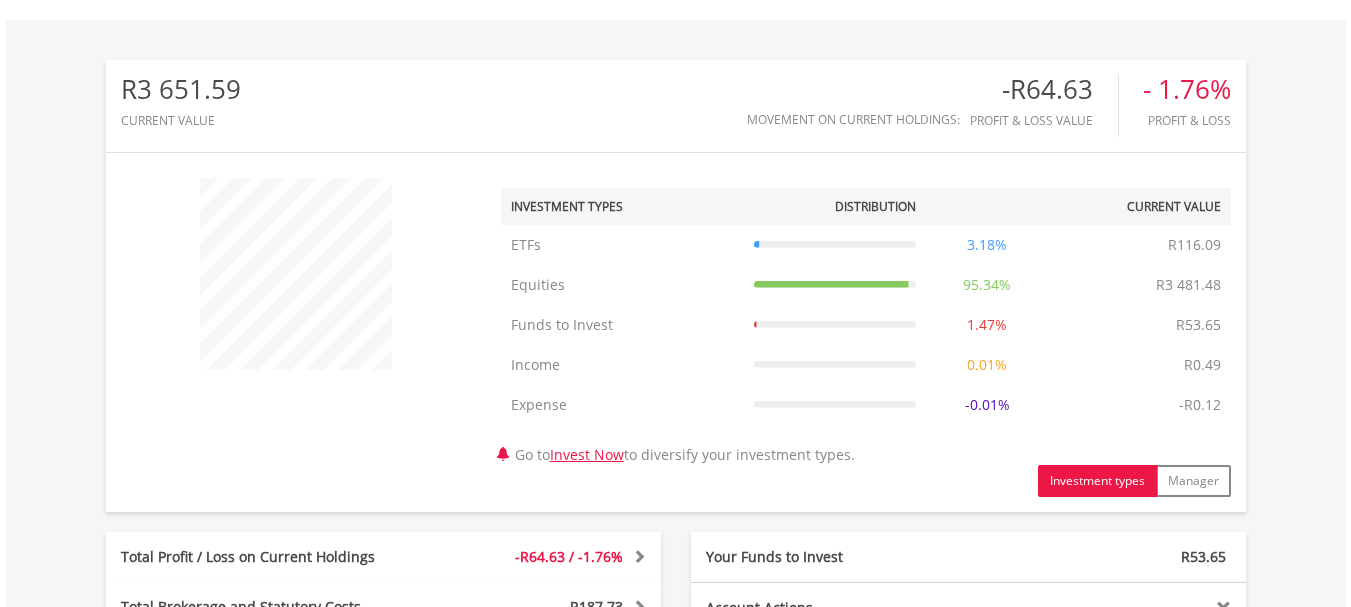 scroll, scrollTop: 599, scrollLeft: 0, axis: vertical 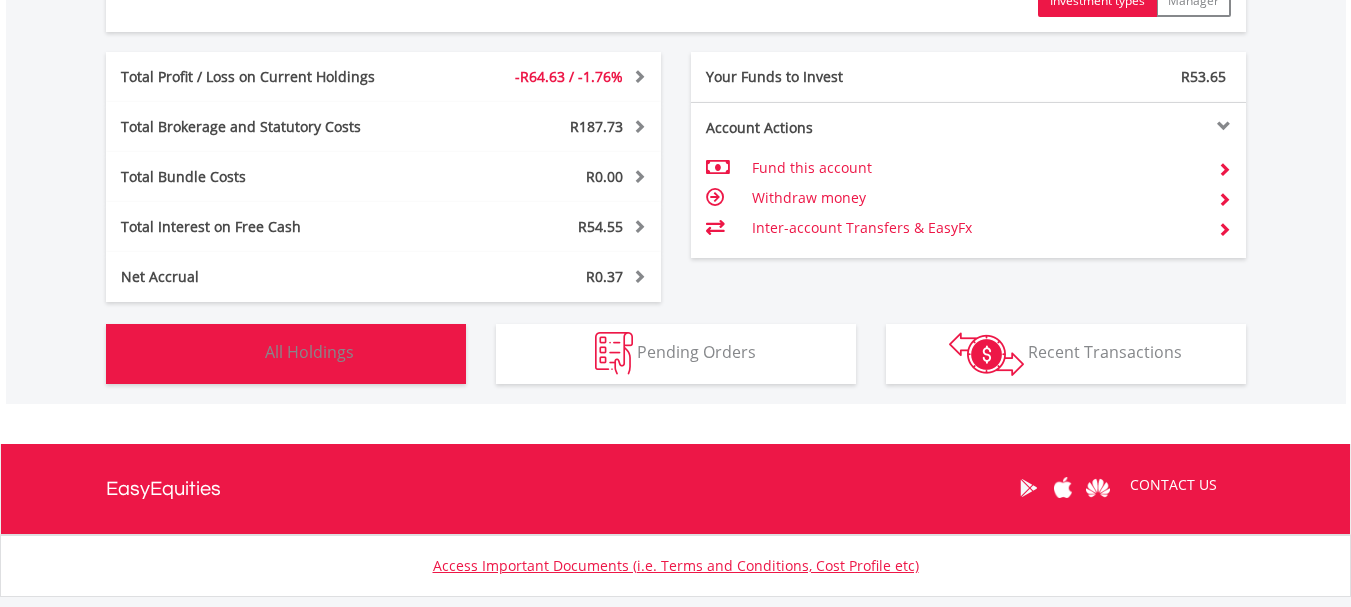 click on "All Holdings" at bounding box center [309, 352] 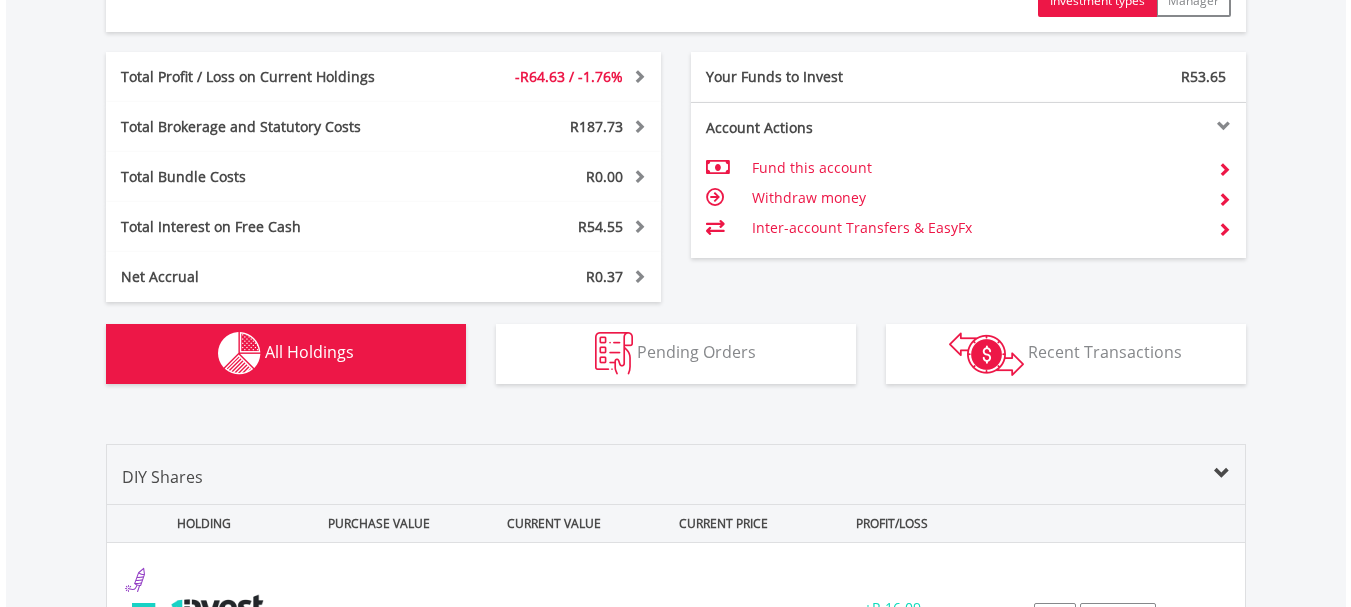 scroll, scrollTop: 1523, scrollLeft: 0, axis: vertical 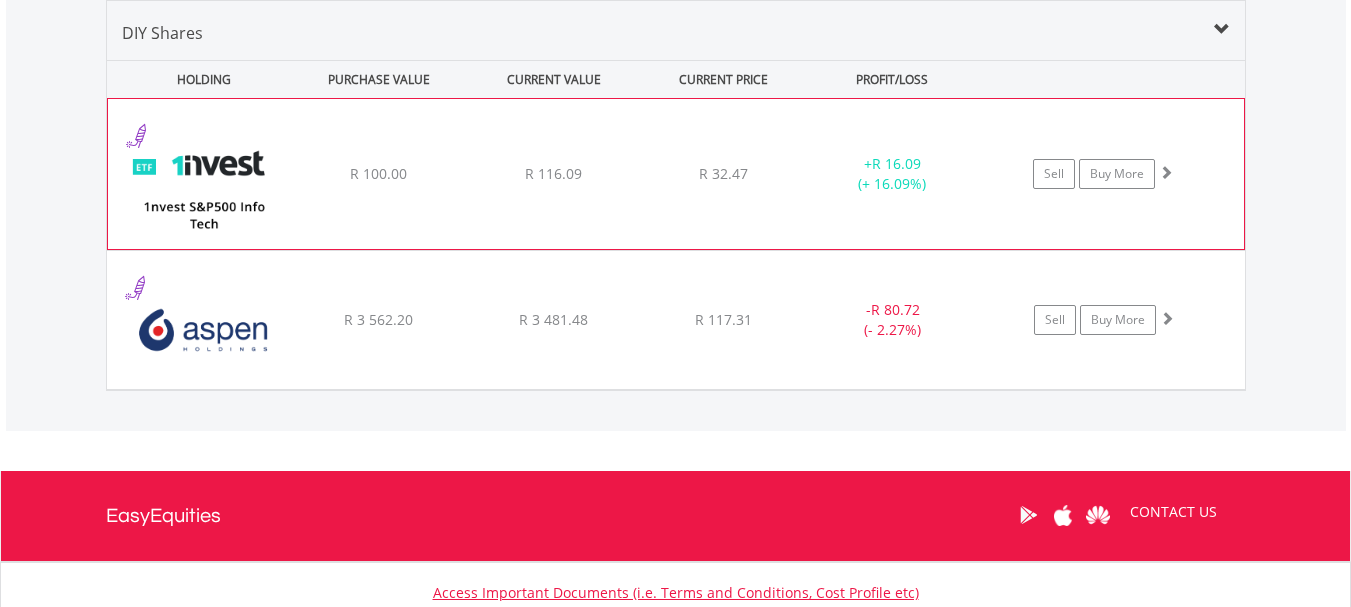 click at bounding box center [204, 184] 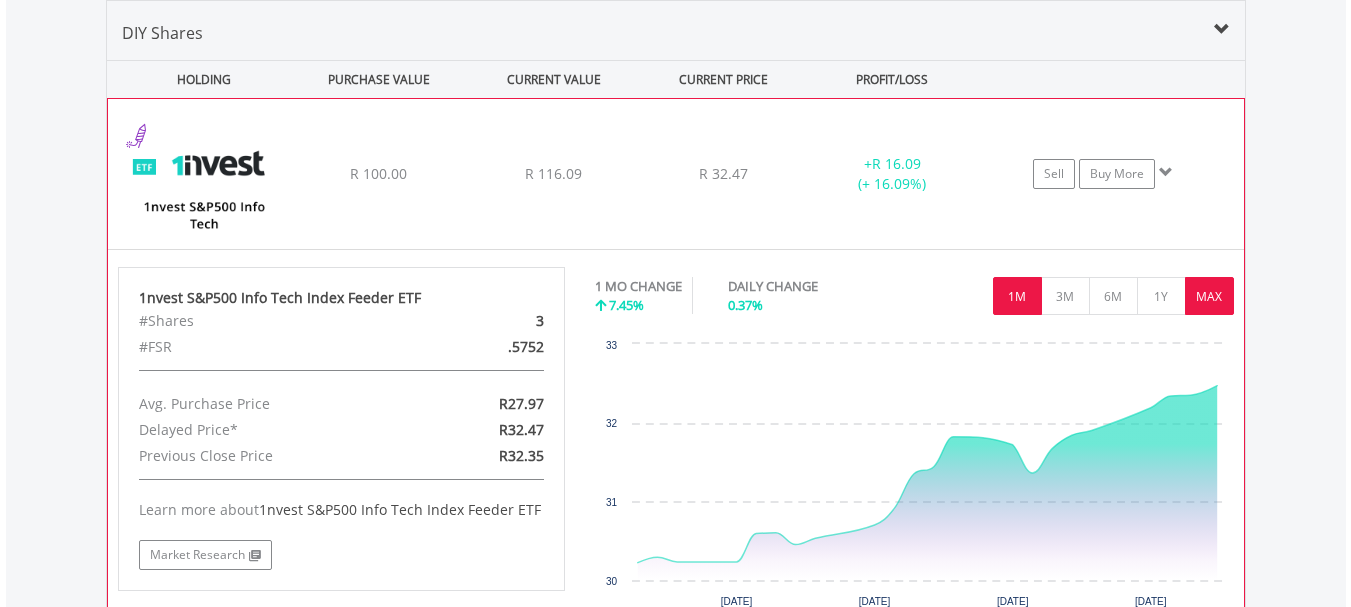 click on "MAX" at bounding box center [1209, 296] 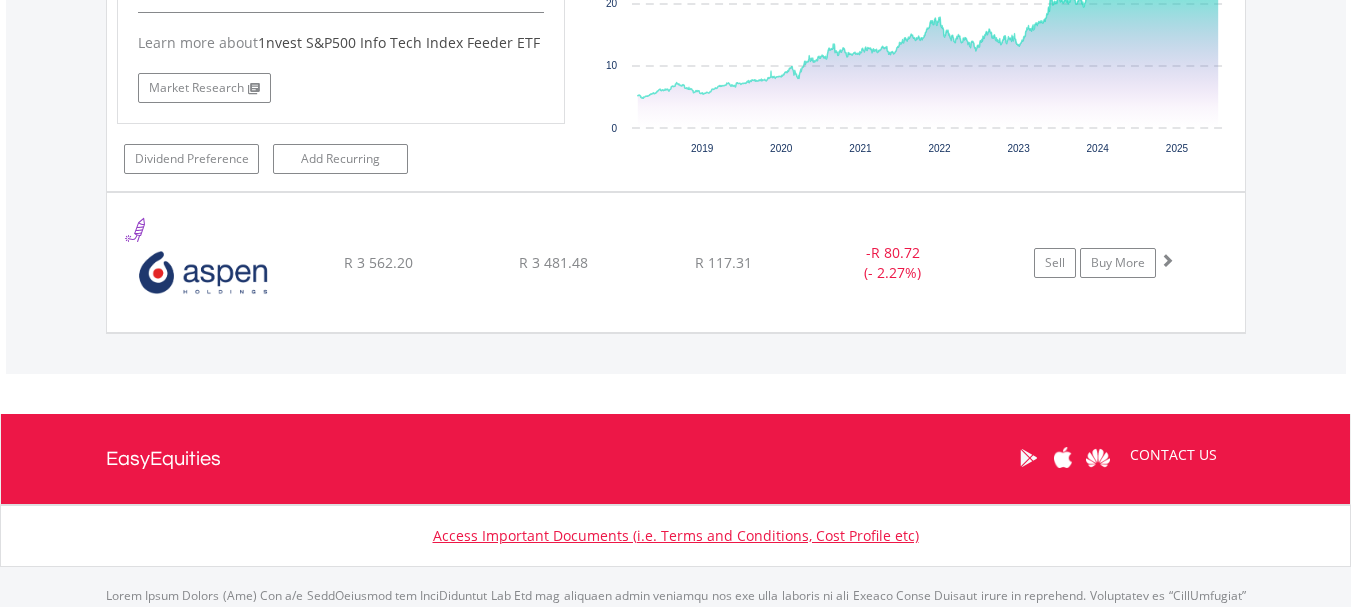 scroll, scrollTop: 2003, scrollLeft: 0, axis: vertical 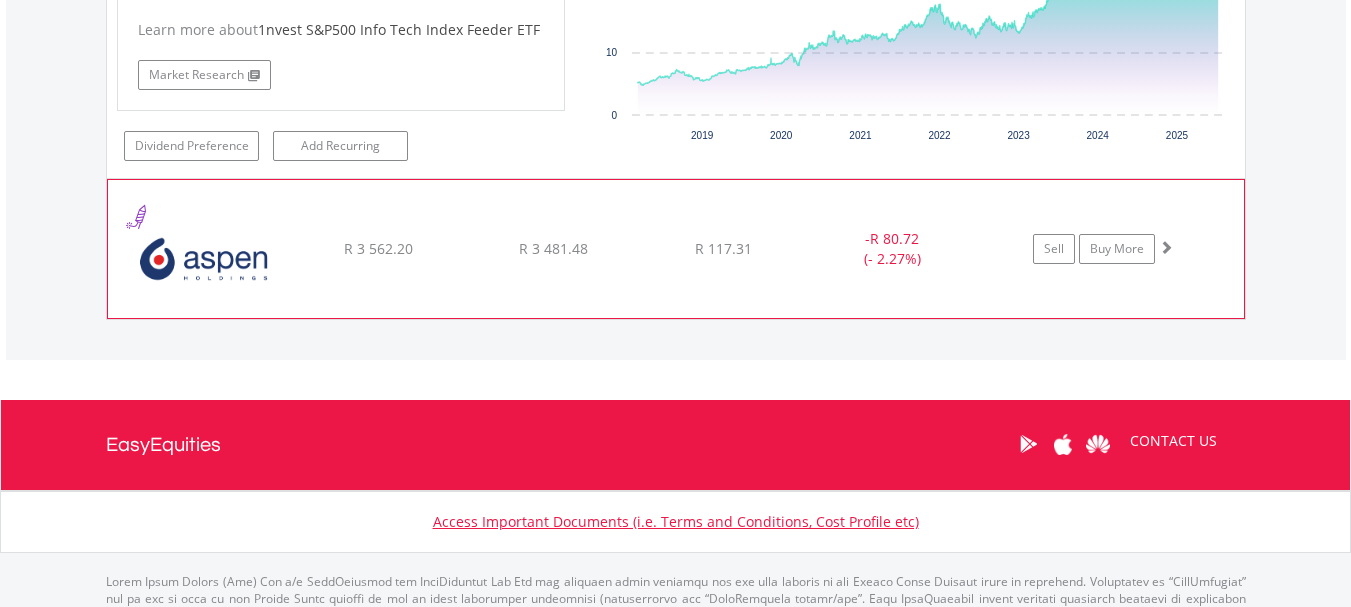 click on "﻿
Aspen Pharmacare Holdings Limited
R 3 562.20
R 3 481.48
R 117.31
-  R 80.72 (- 2.27%)
Sell
Buy More" at bounding box center [676, -306] 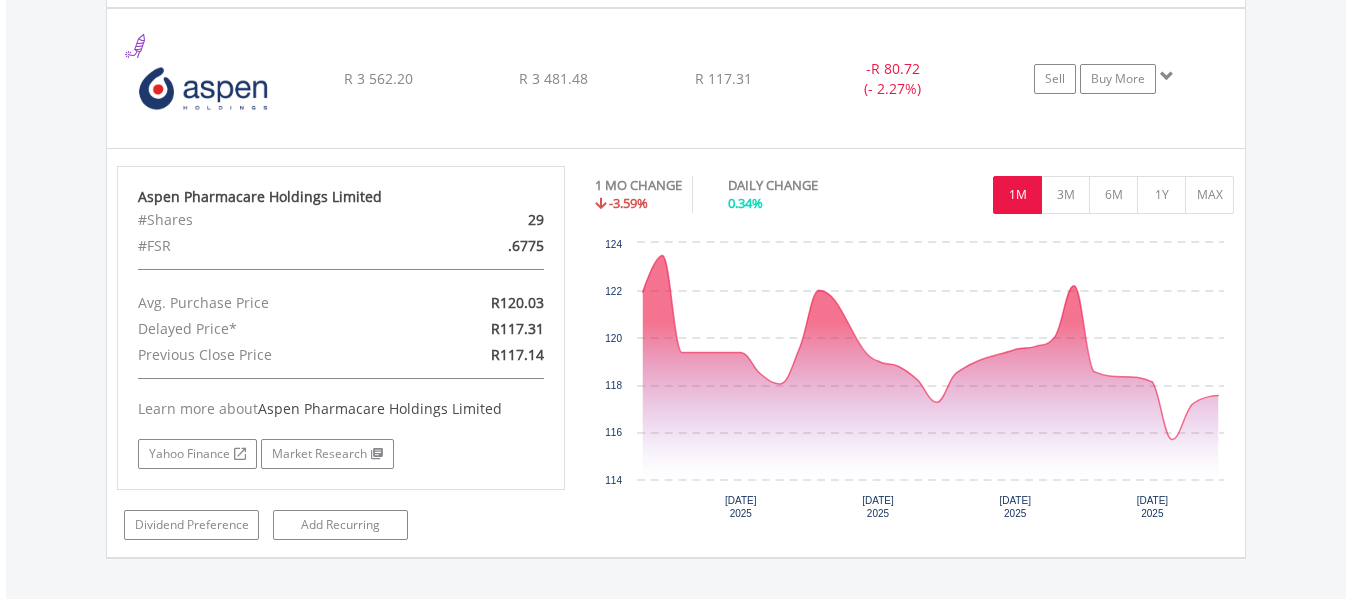 scroll, scrollTop: 2243, scrollLeft: 0, axis: vertical 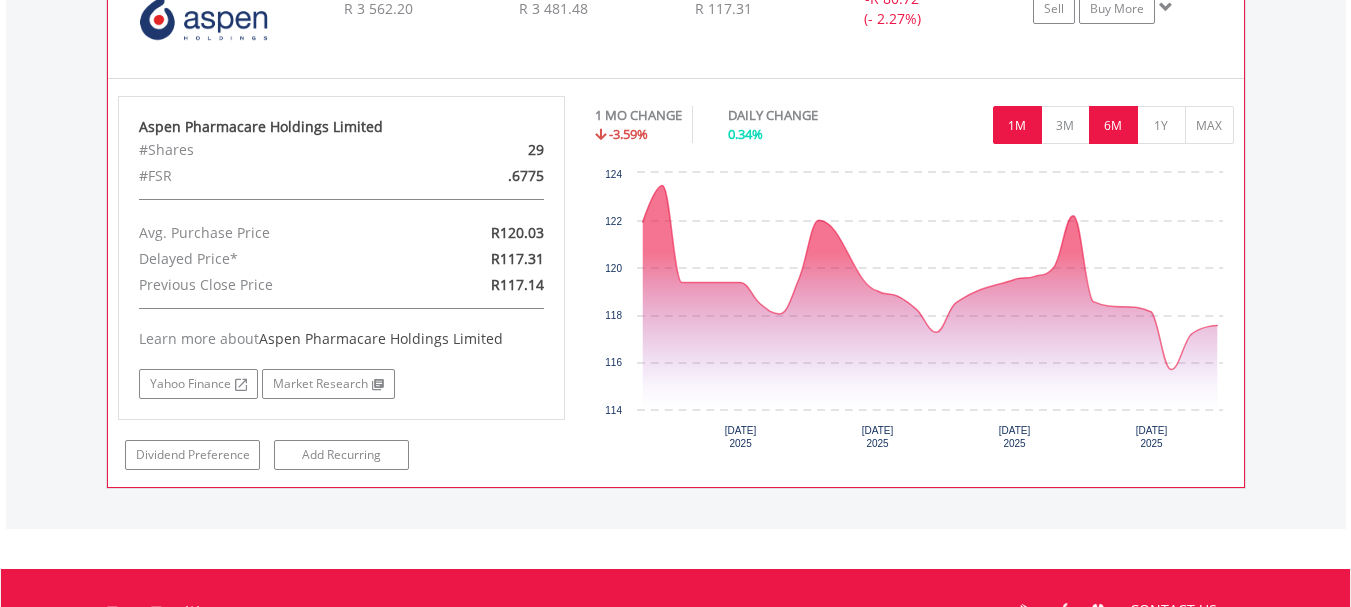 click on "6M" at bounding box center (1113, 125) 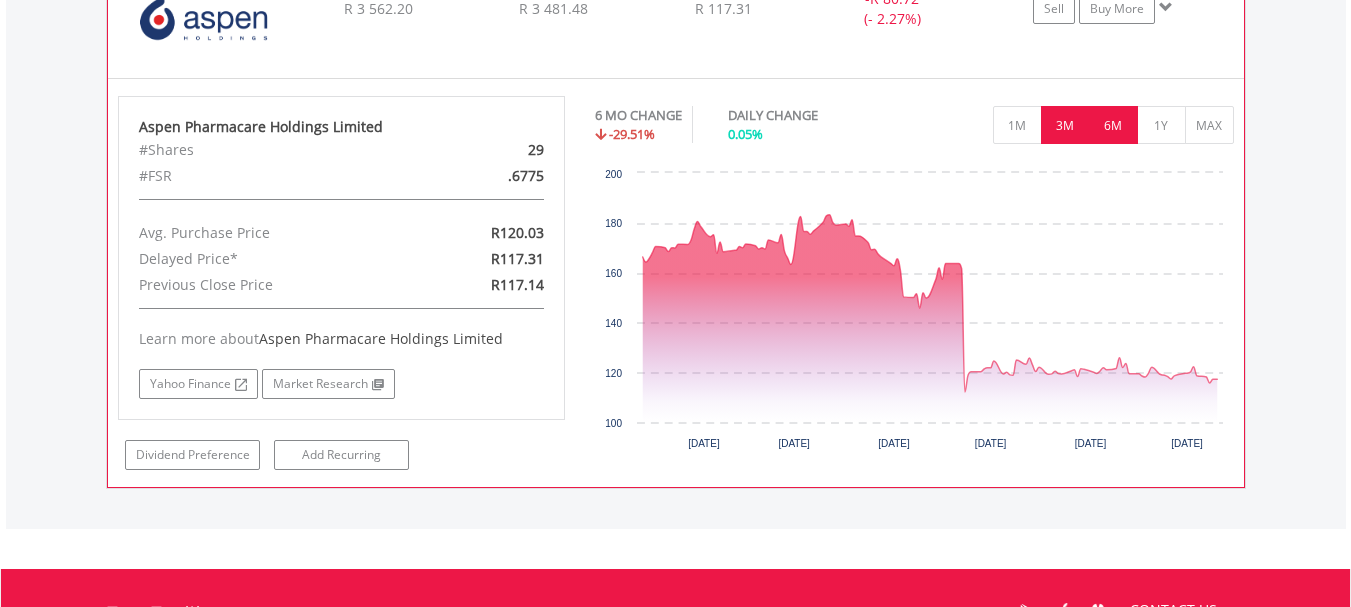 click on "3M" at bounding box center [1065, 125] 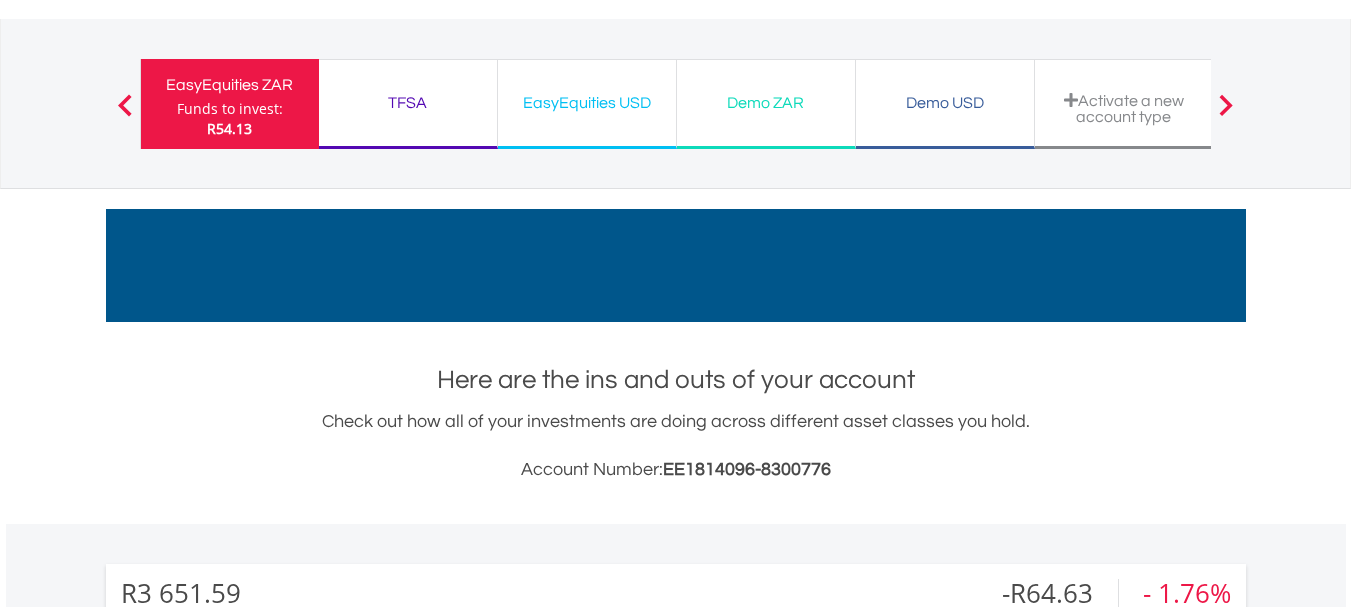 scroll, scrollTop: 0, scrollLeft: 0, axis: both 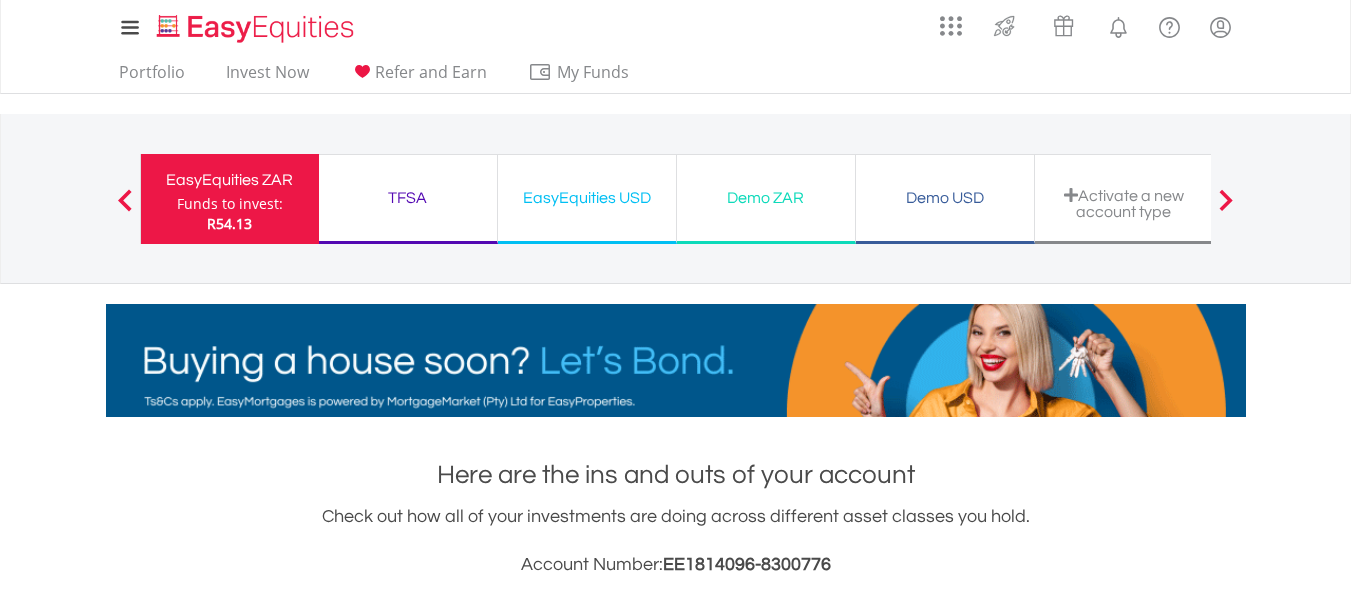 click on "EasyEquities USD" at bounding box center [587, 198] 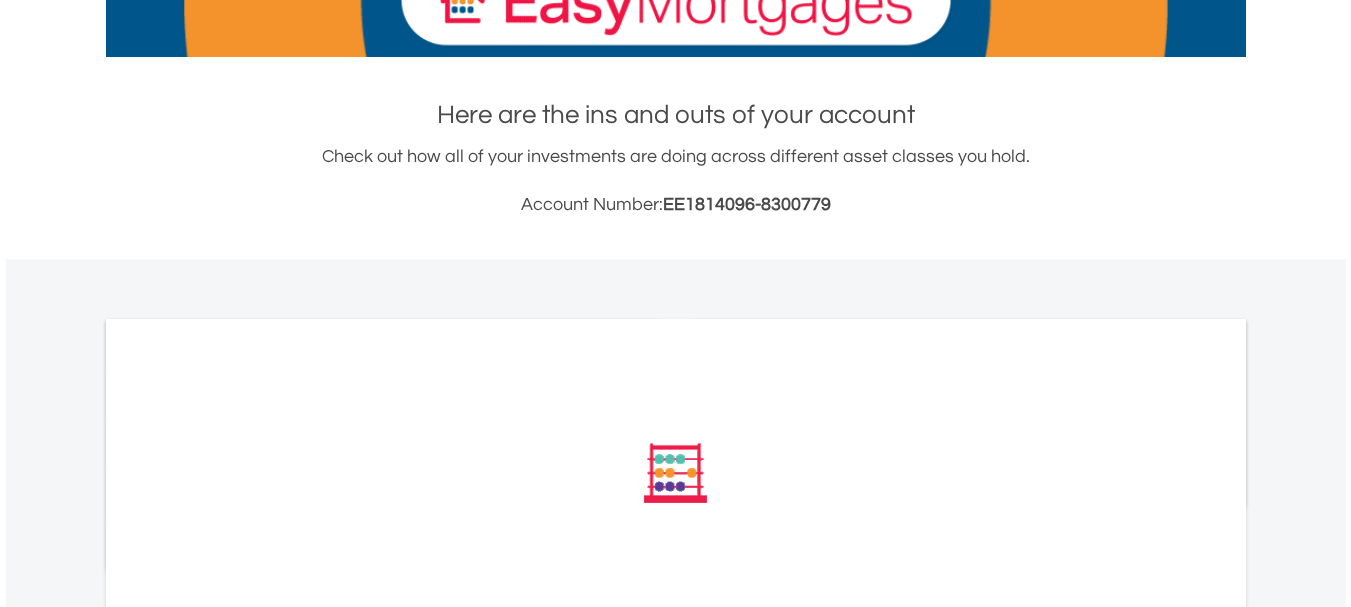 scroll, scrollTop: 480, scrollLeft: 0, axis: vertical 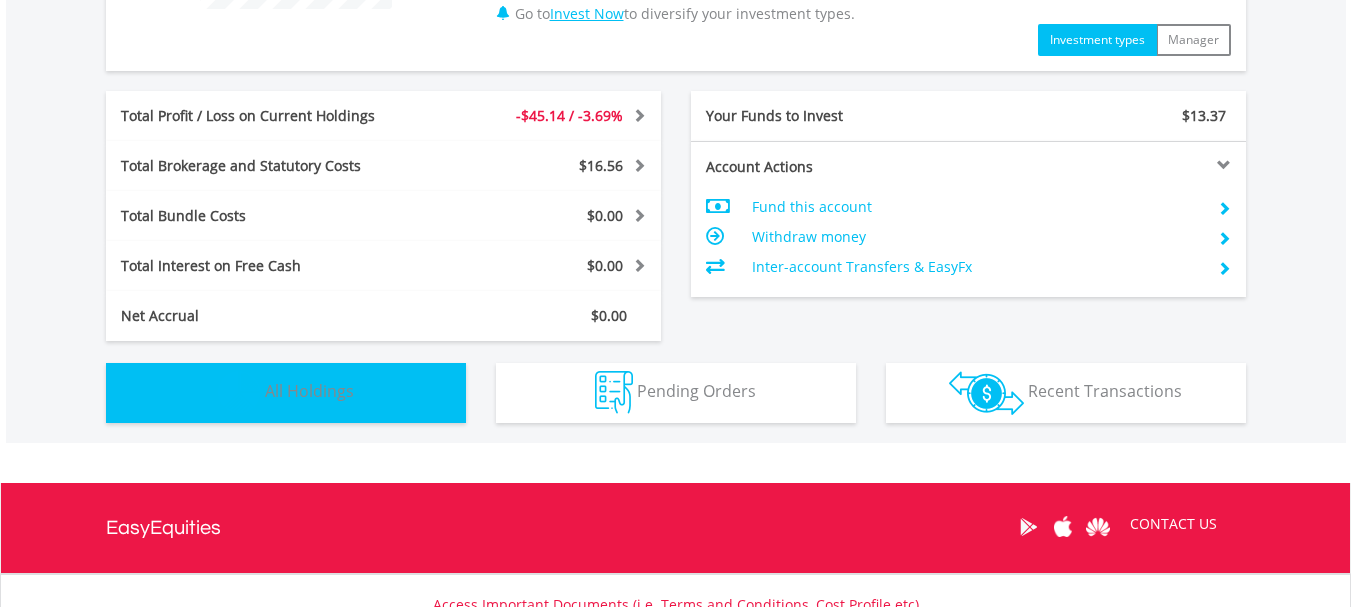 click on "All Holdings" at bounding box center (309, 391) 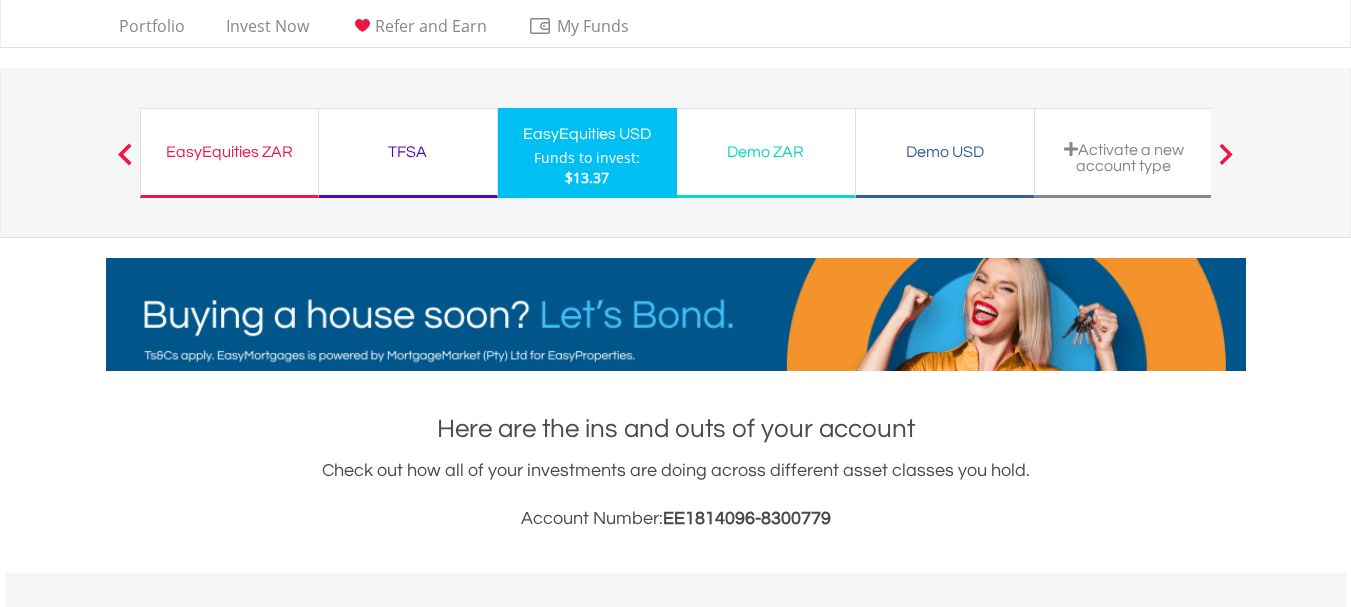 scroll, scrollTop: 3, scrollLeft: 0, axis: vertical 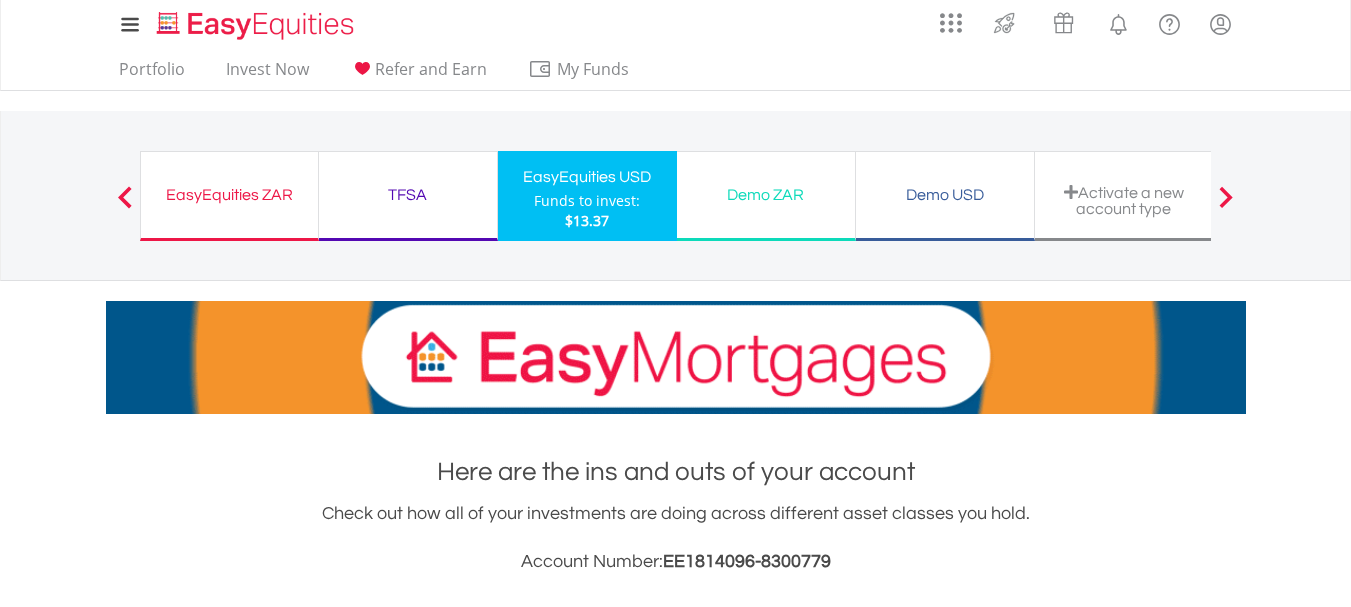 click on "TFSA" at bounding box center [408, 195] 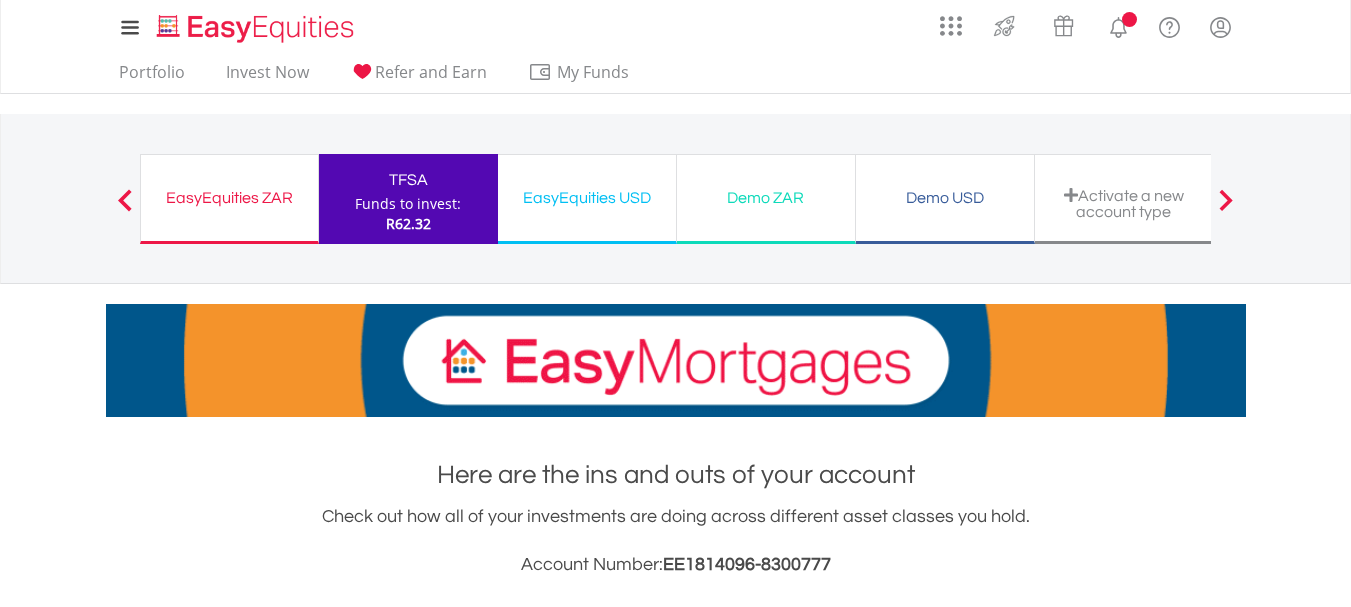 scroll, scrollTop: 0, scrollLeft: 0, axis: both 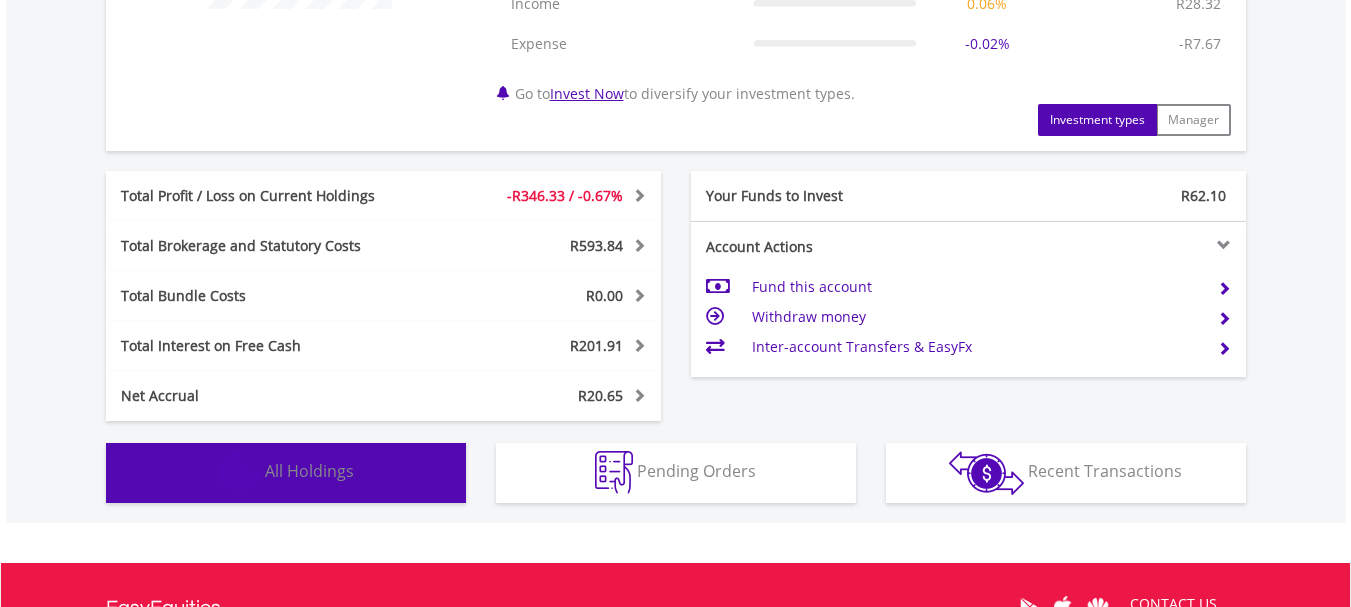 click on "All Holdings" at bounding box center (309, 471) 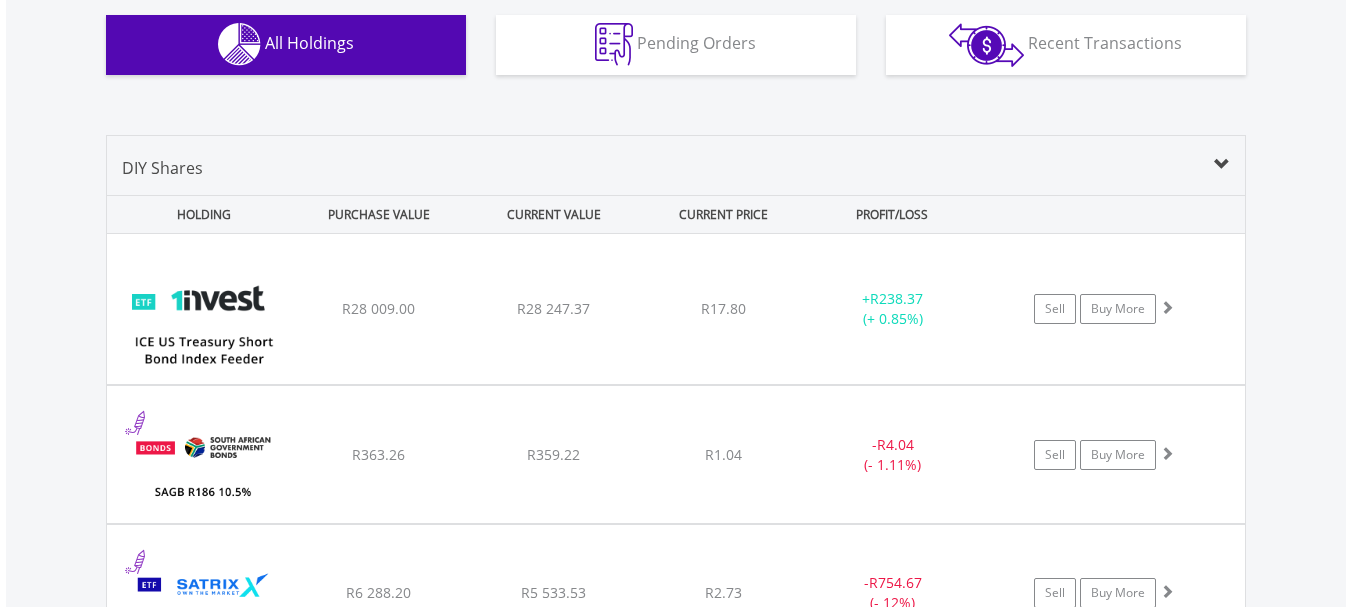 scroll, scrollTop: 1403, scrollLeft: 0, axis: vertical 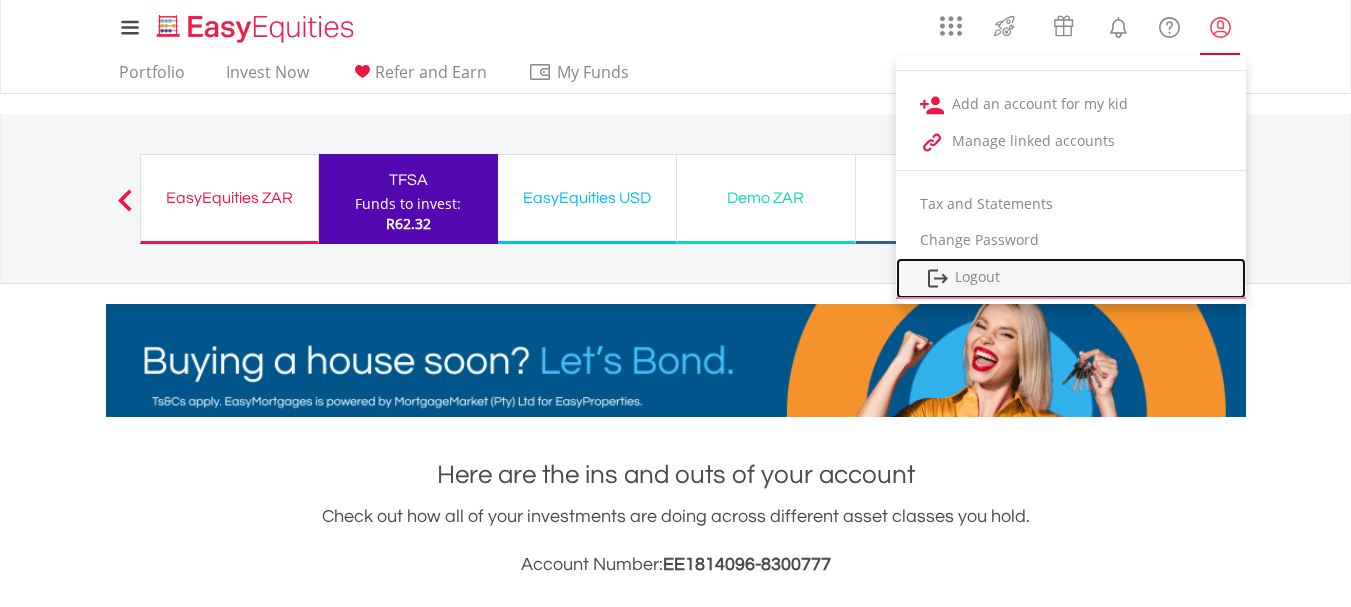 click on "Logout" at bounding box center [1071, 278] 